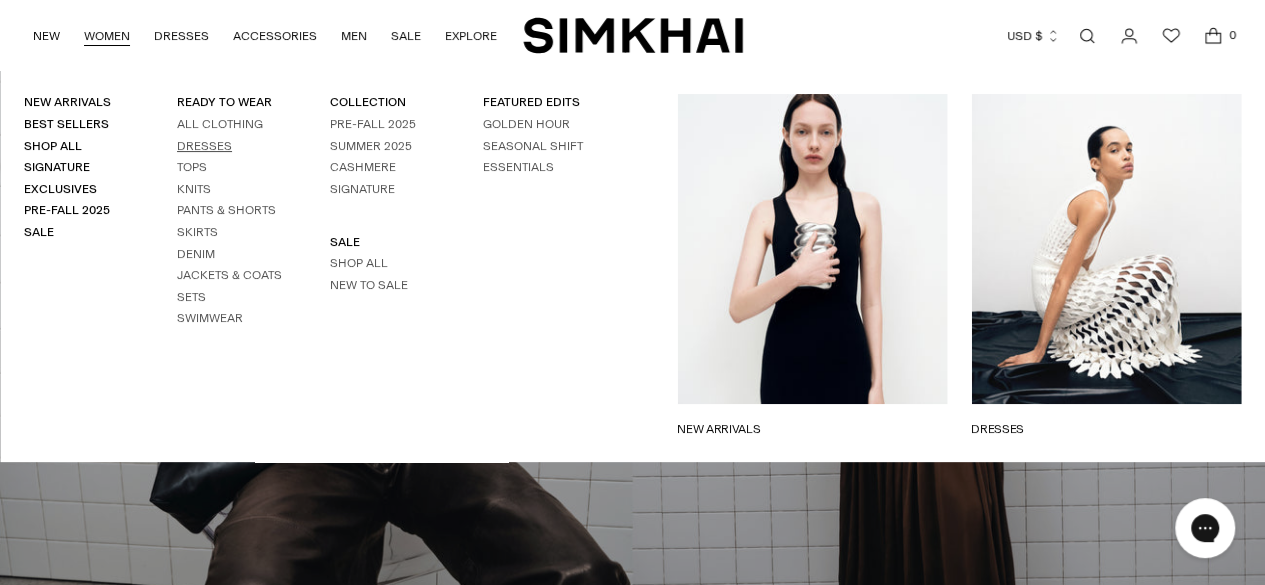 scroll, scrollTop: 0, scrollLeft: 0, axis: both 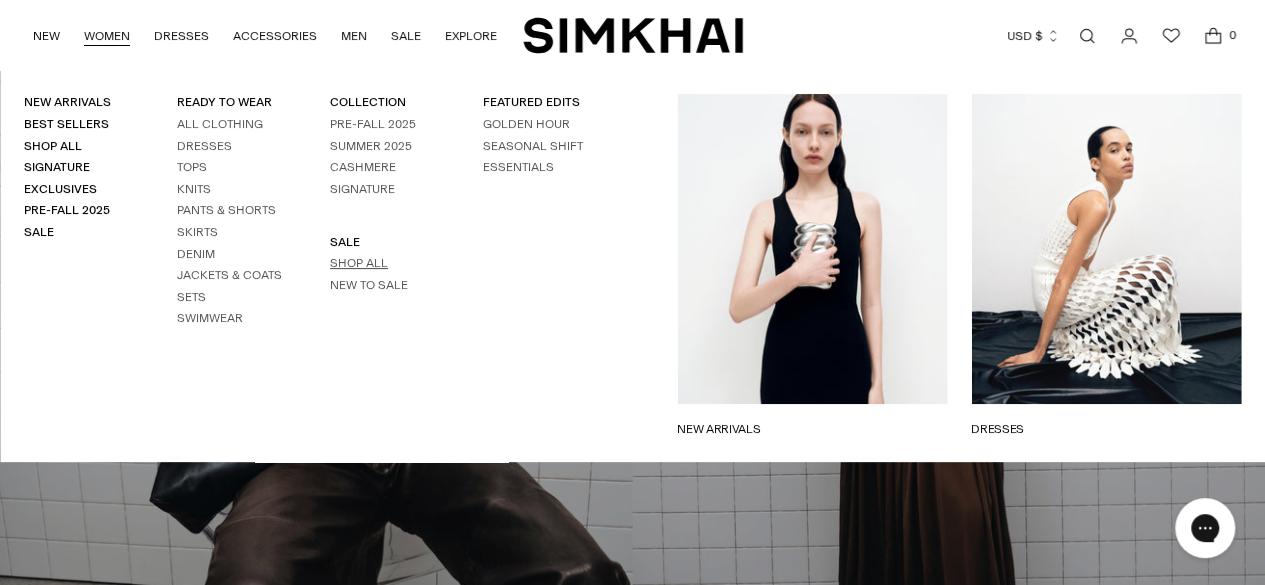 click on "Shop All" at bounding box center (359, 263) 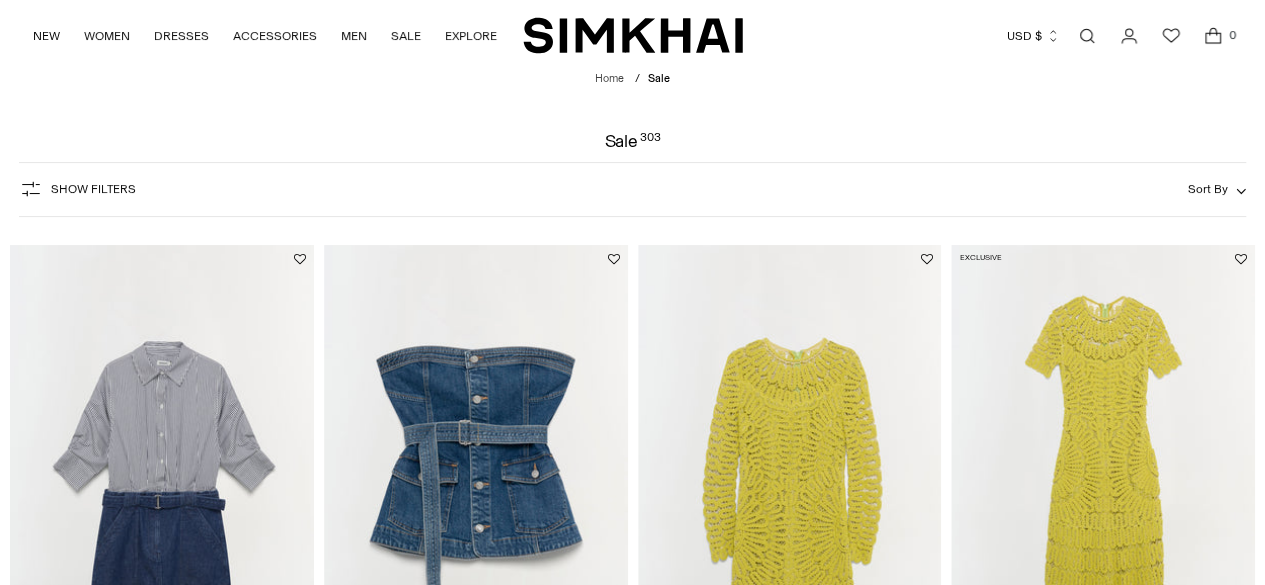 scroll, scrollTop: 0, scrollLeft: 0, axis: both 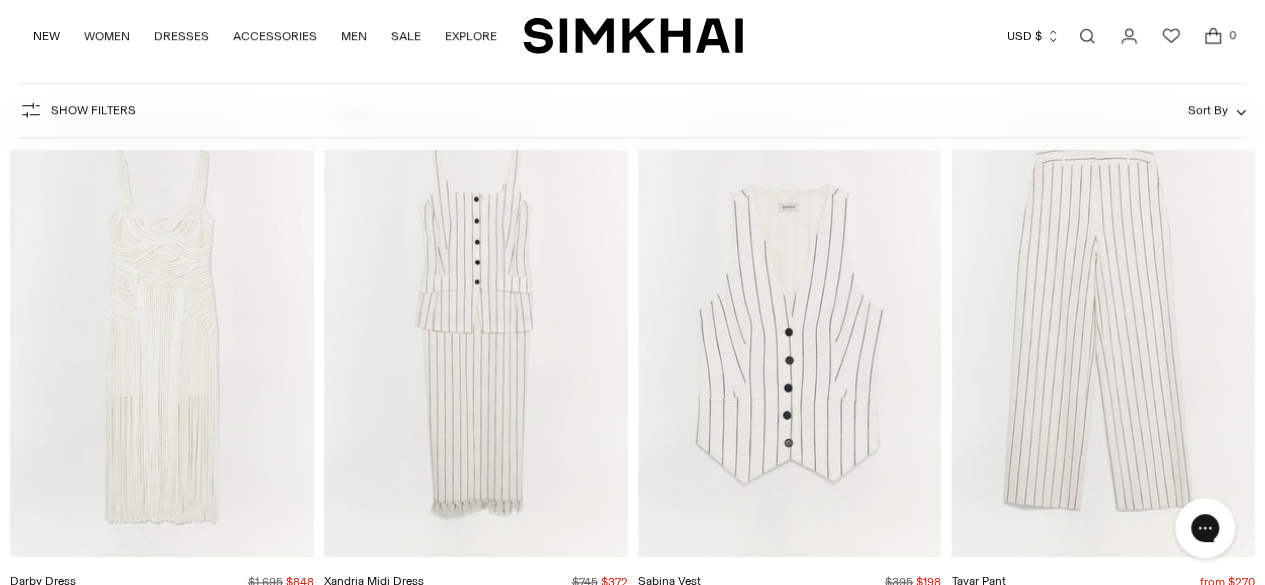 click at bounding box center (0, 0) 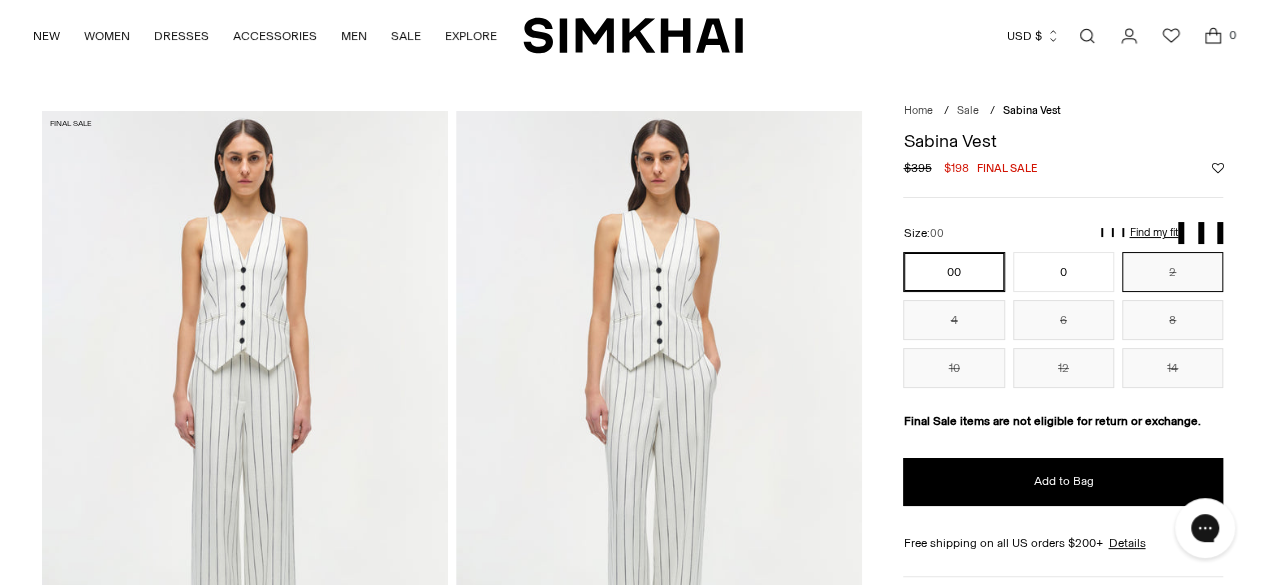 scroll, scrollTop: 0, scrollLeft: 0, axis: both 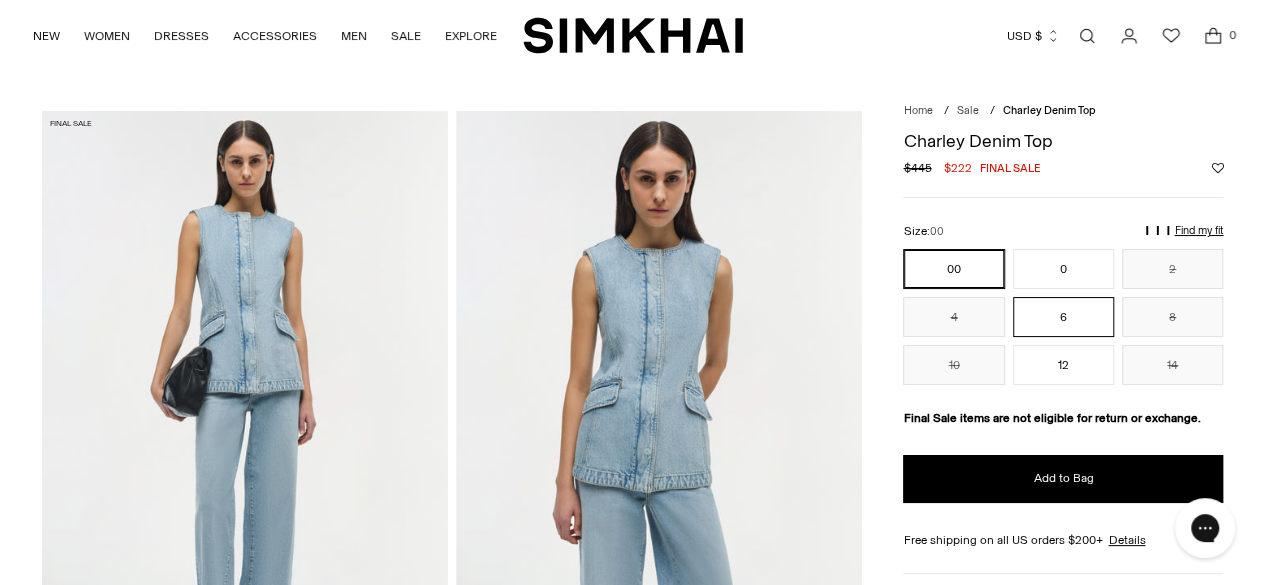 click on "6" at bounding box center [1063, 317] 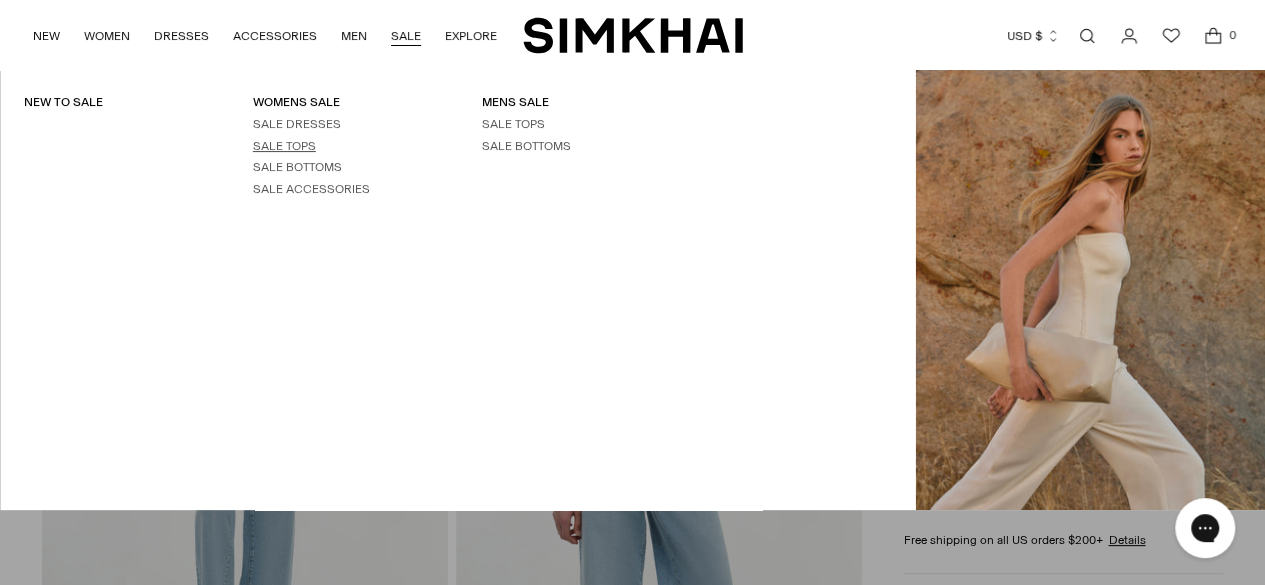 click on "SALE TOPS" at bounding box center (284, 146) 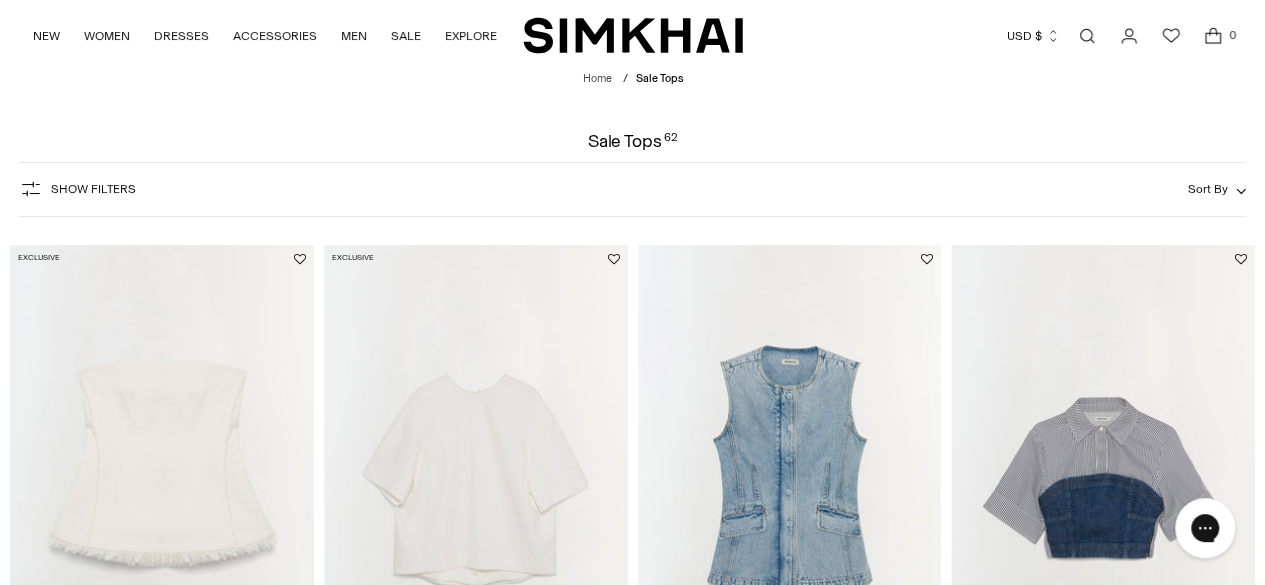 scroll, scrollTop: 0, scrollLeft: 0, axis: both 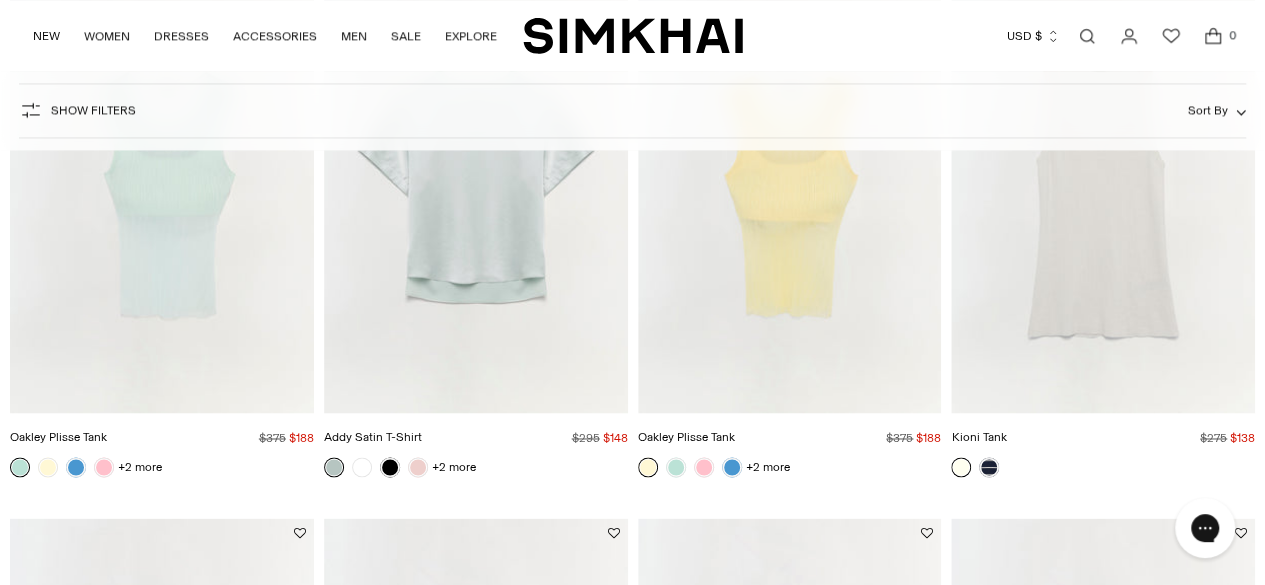 click at bounding box center [0, 0] 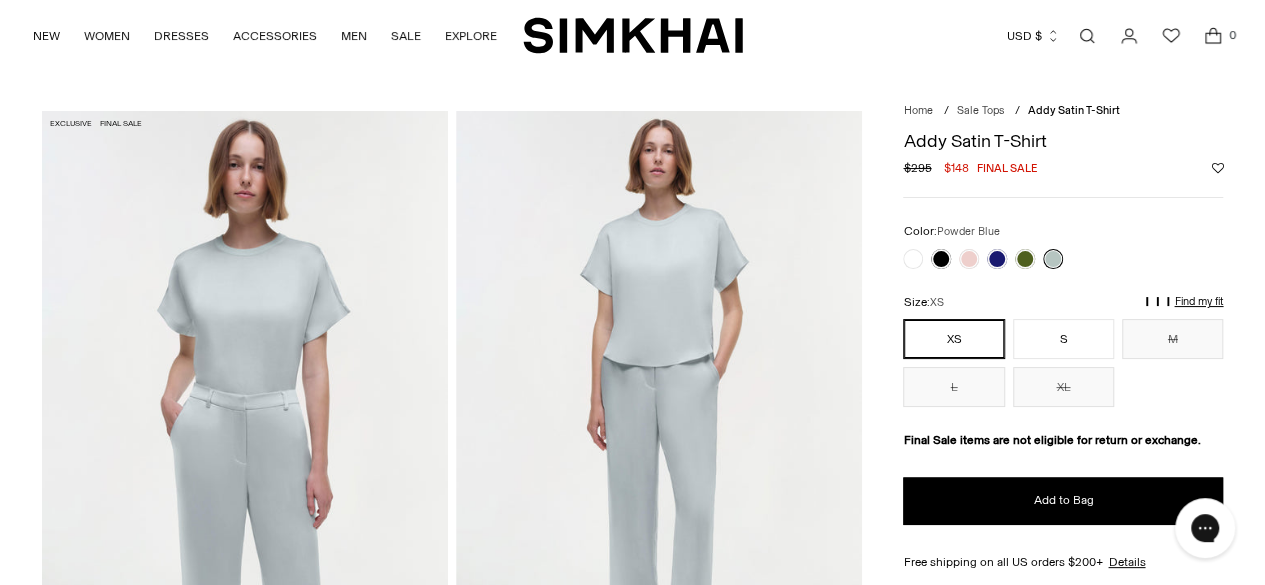 scroll, scrollTop: 0, scrollLeft: 0, axis: both 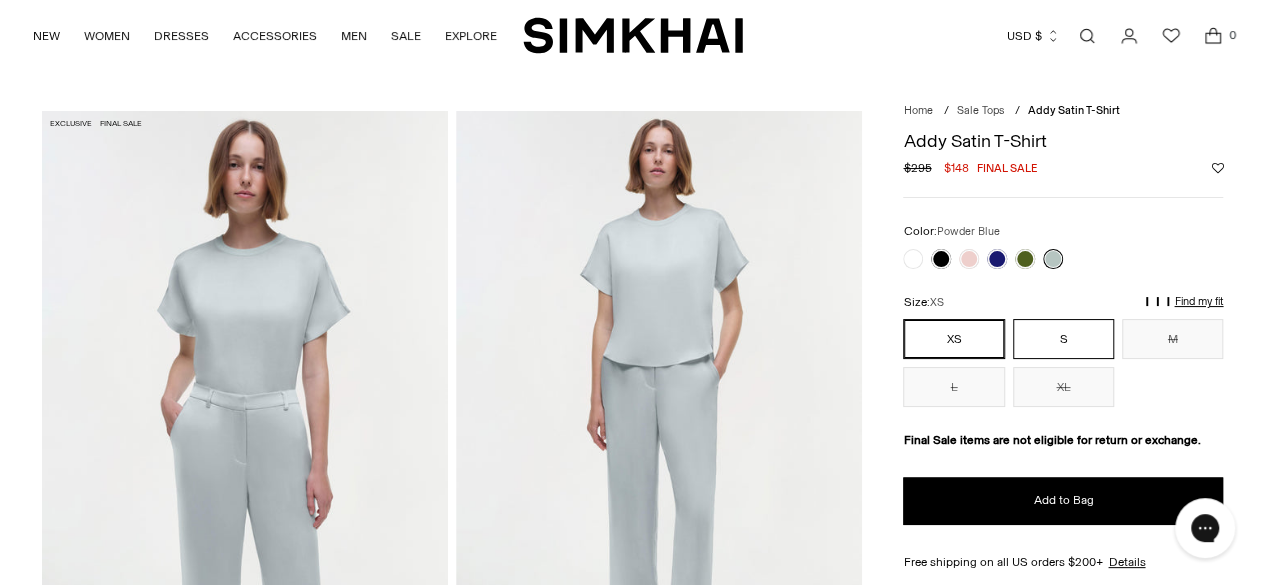 click on "S" at bounding box center [1063, 339] 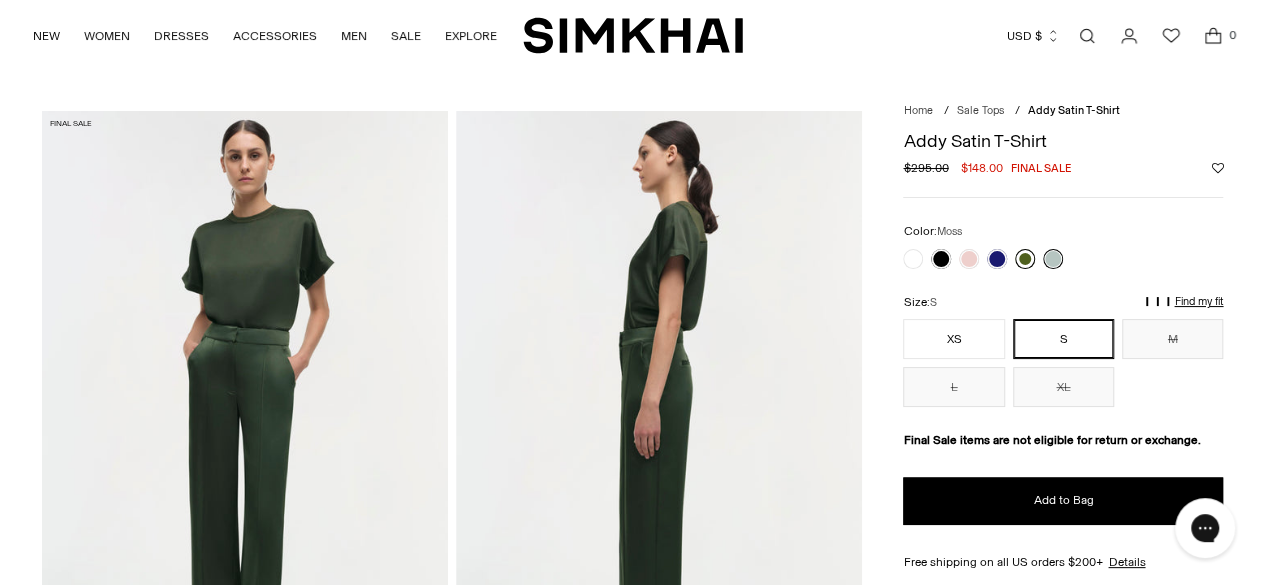 click at bounding box center (1025, 259) 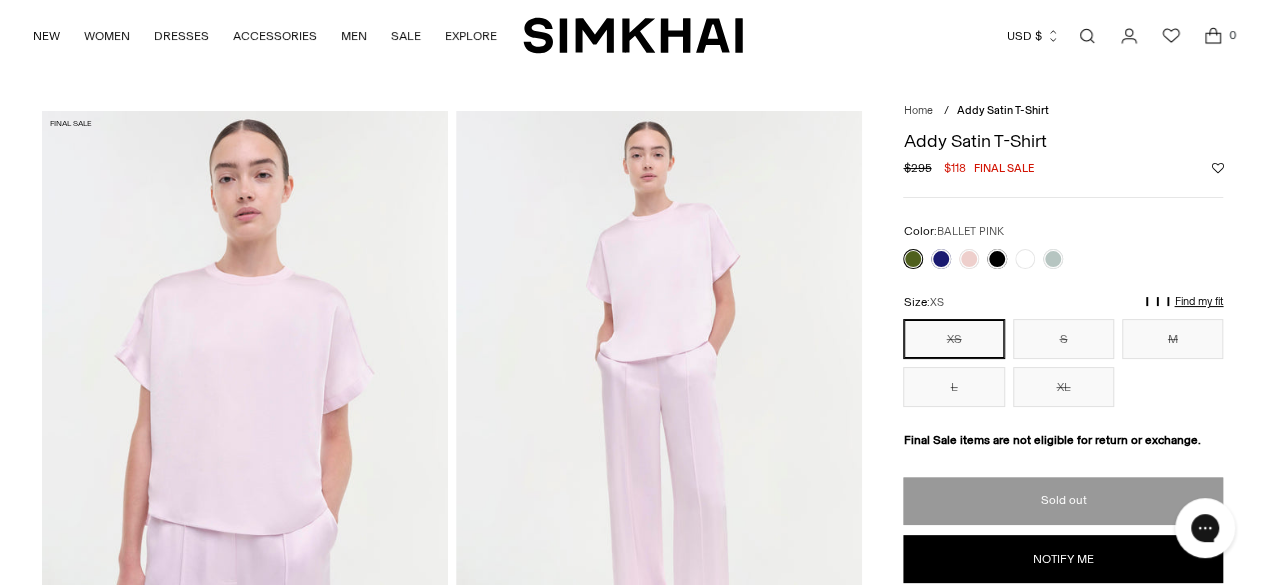 scroll, scrollTop: 0, scrollLeft: 0, axis: both 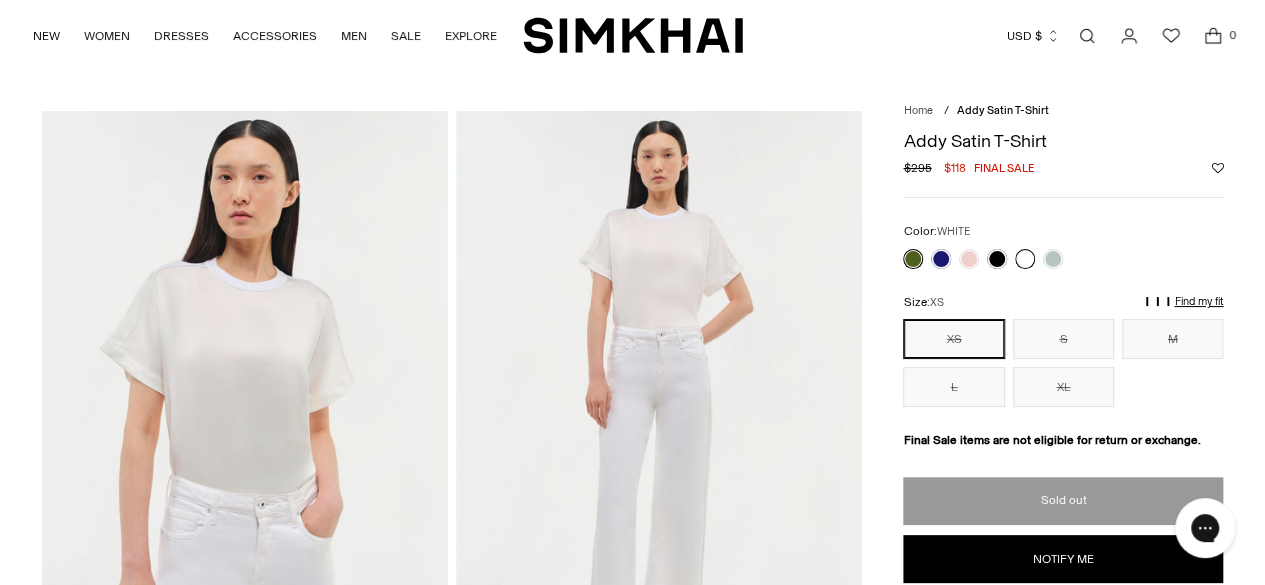 click at bounding box center (1025, 259) 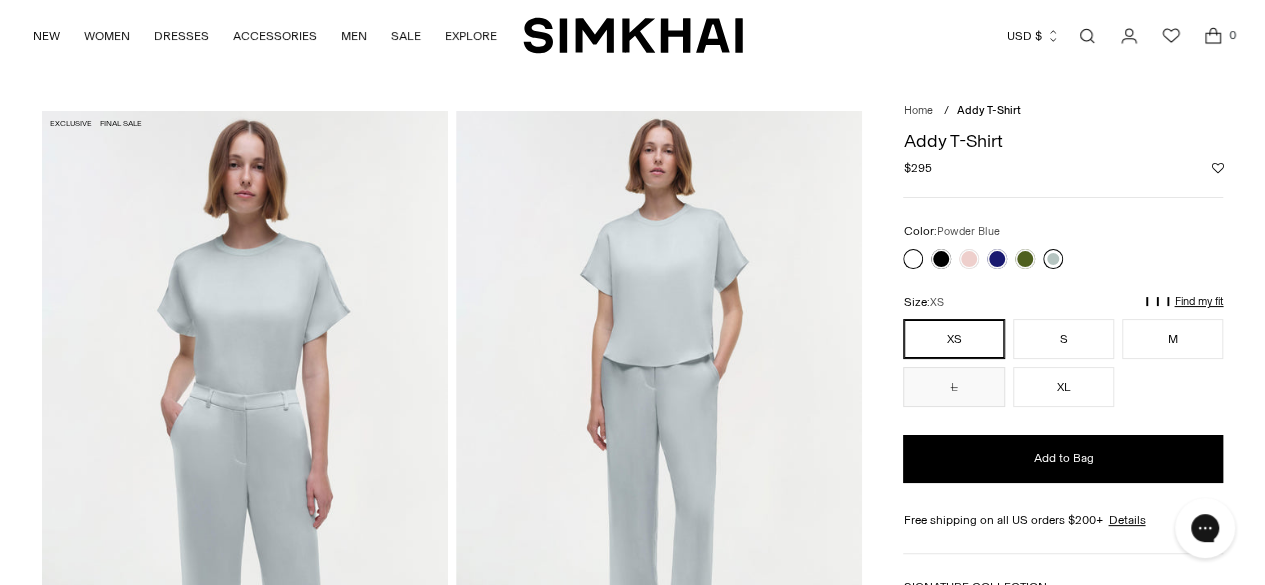 scroll, scrollTop: 0, scrollLeft: 0, axis: both 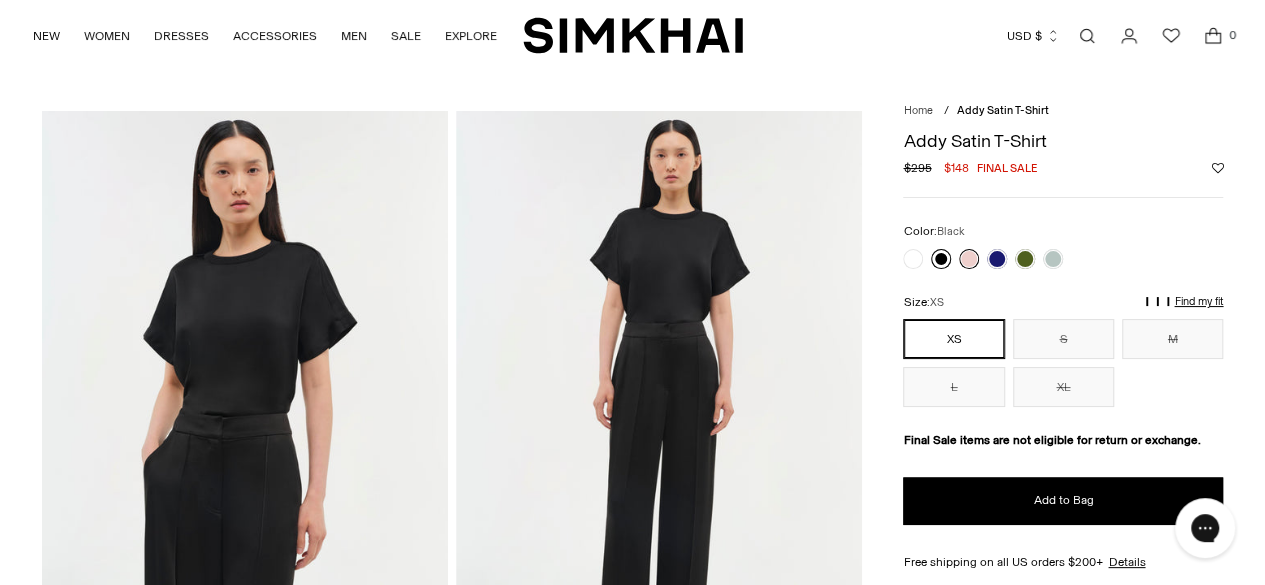click at bounding box center [941, 259] 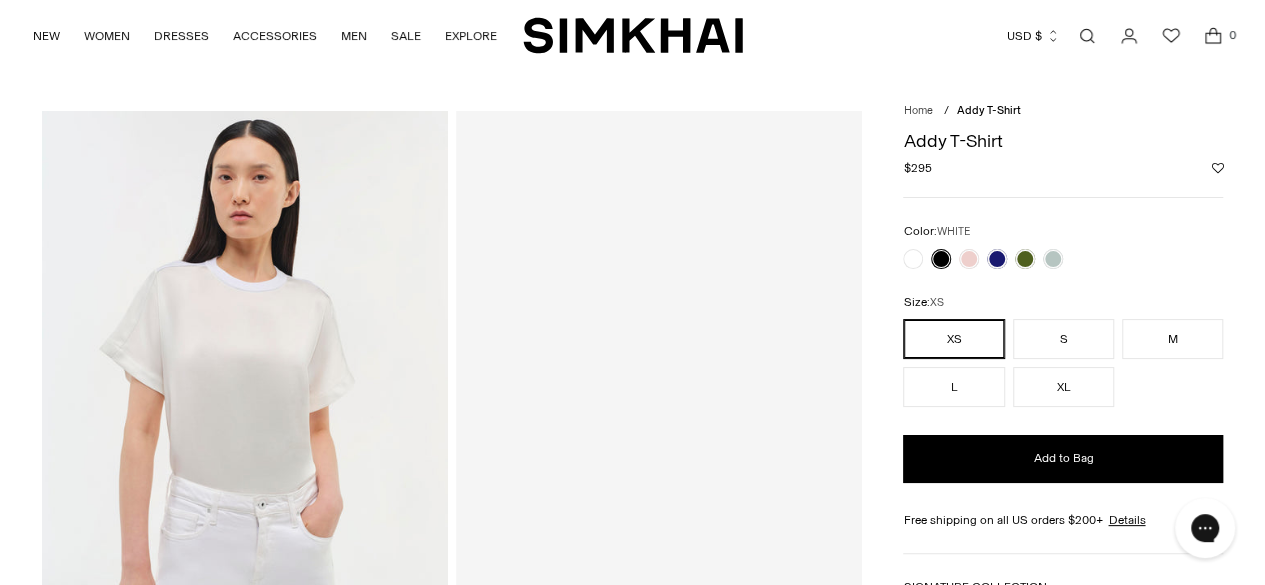 scroll, scrollTop: 0, scrollLeft: 0, axis: both 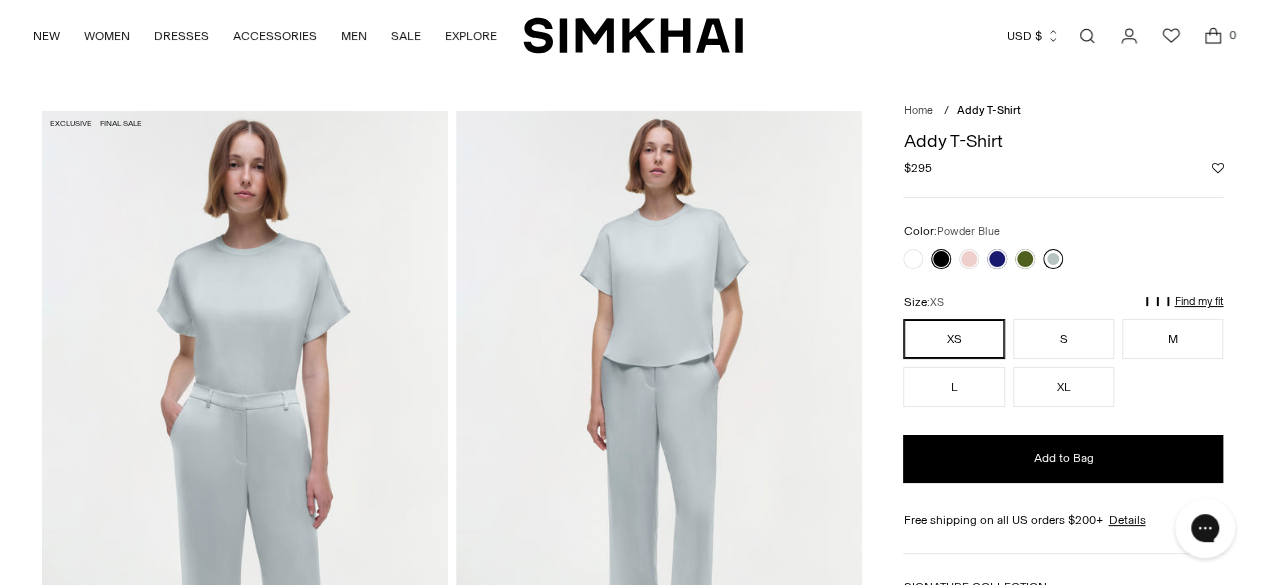 click at bounding box center (1053, 259) 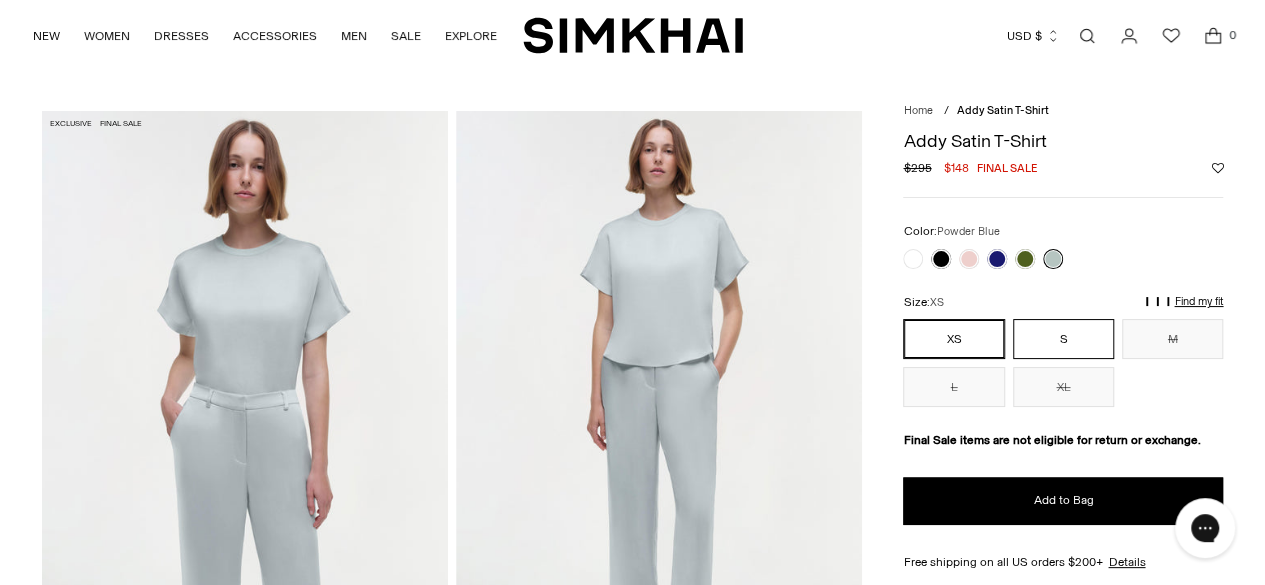 scroll, scrollTop: 0, scrollLeft: 0, axis: both 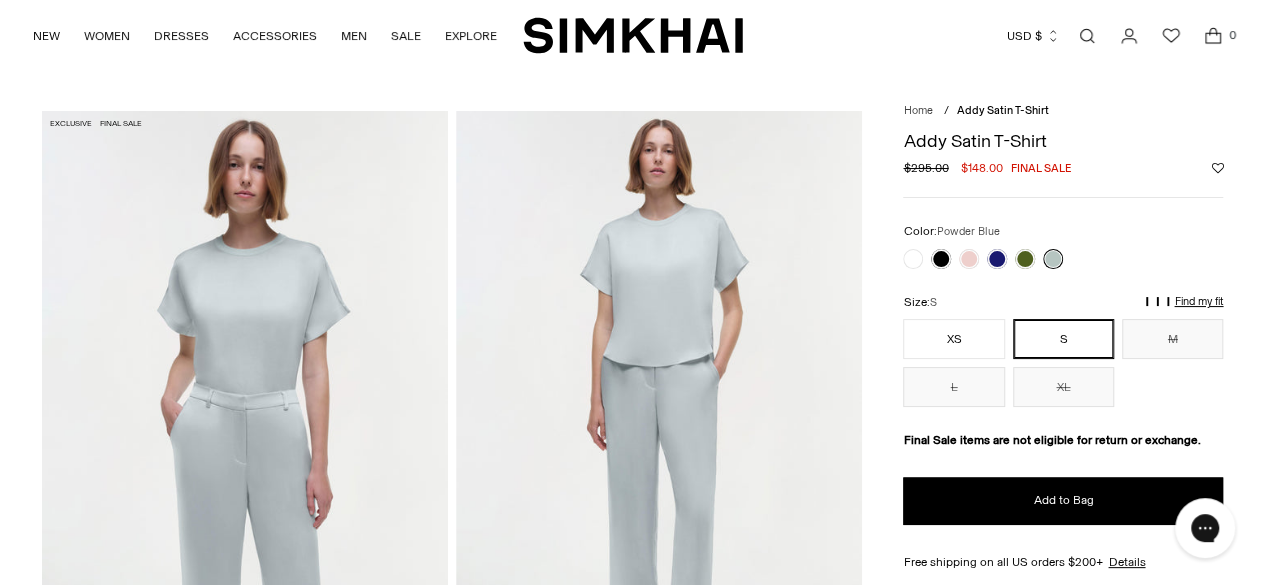 click on "S" at bounding box center (1063, 339) 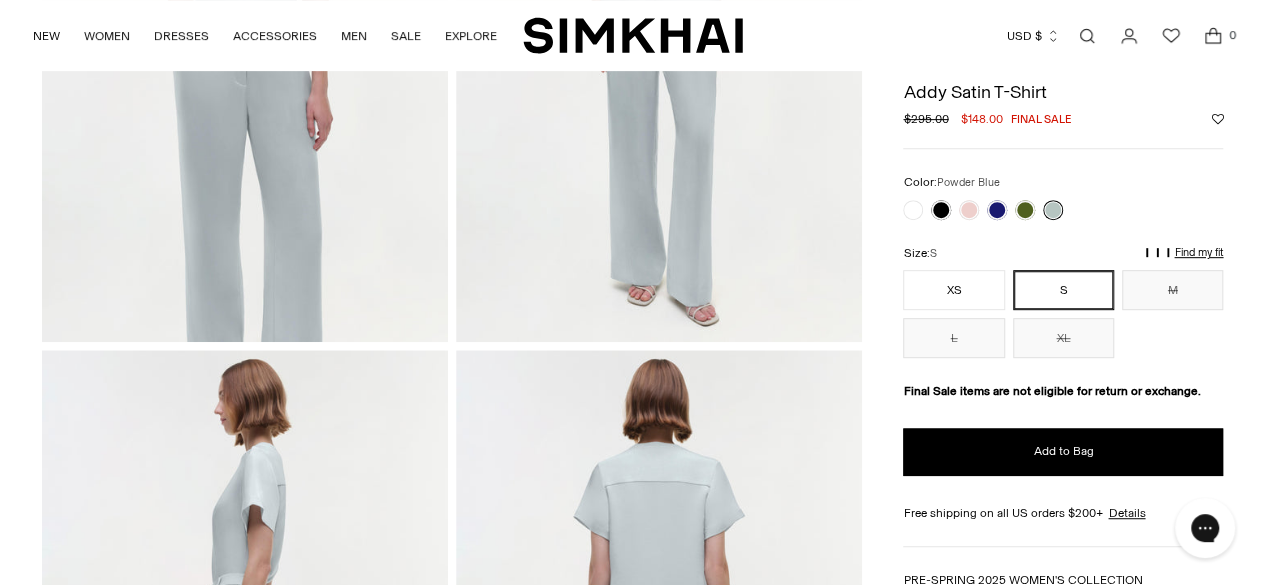 scroll, scrollTop: 0, scrollLeft: 0, axis: both 